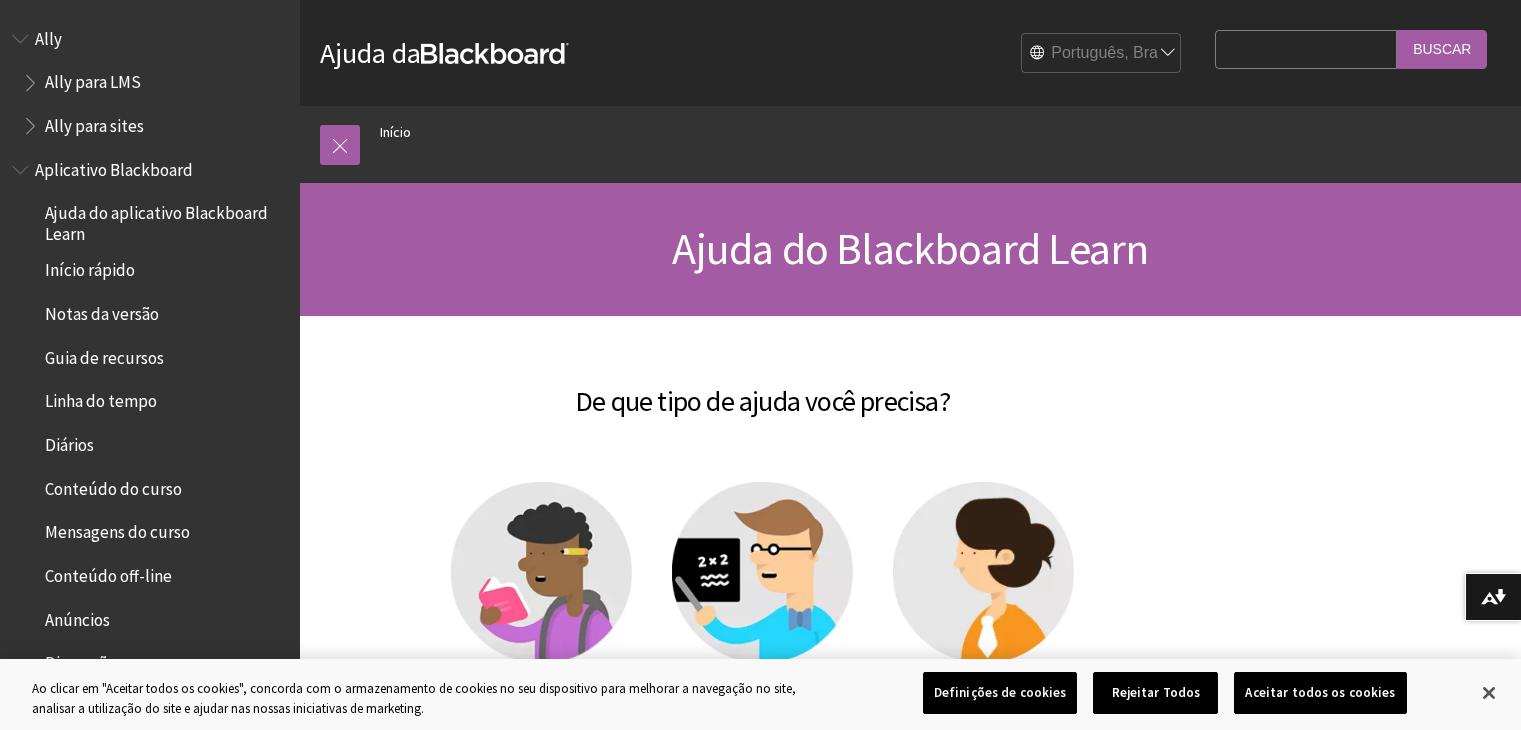 scroll, scrollTop: 146, scrollLeft: 0, axis: vertical 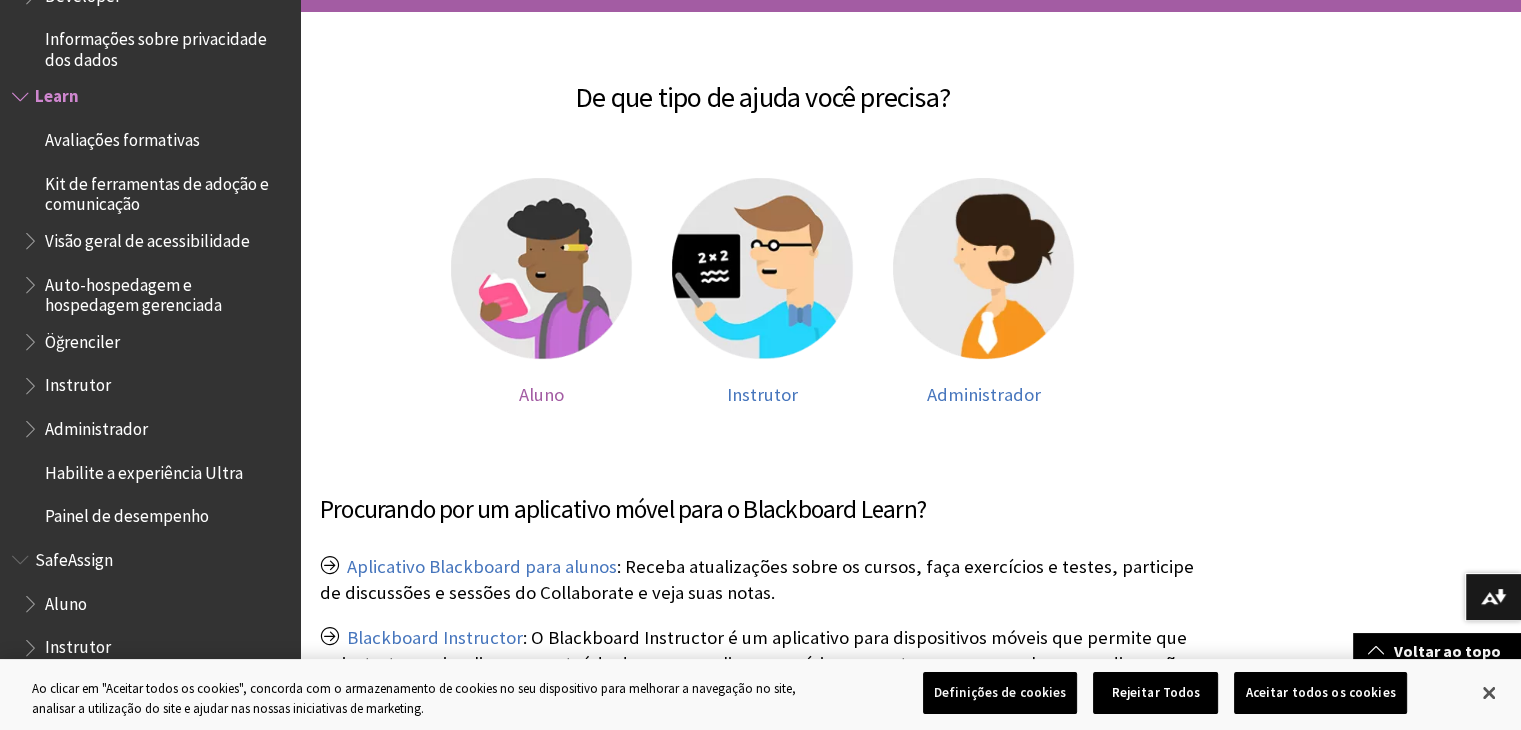 click at bounding box center (541, 268) 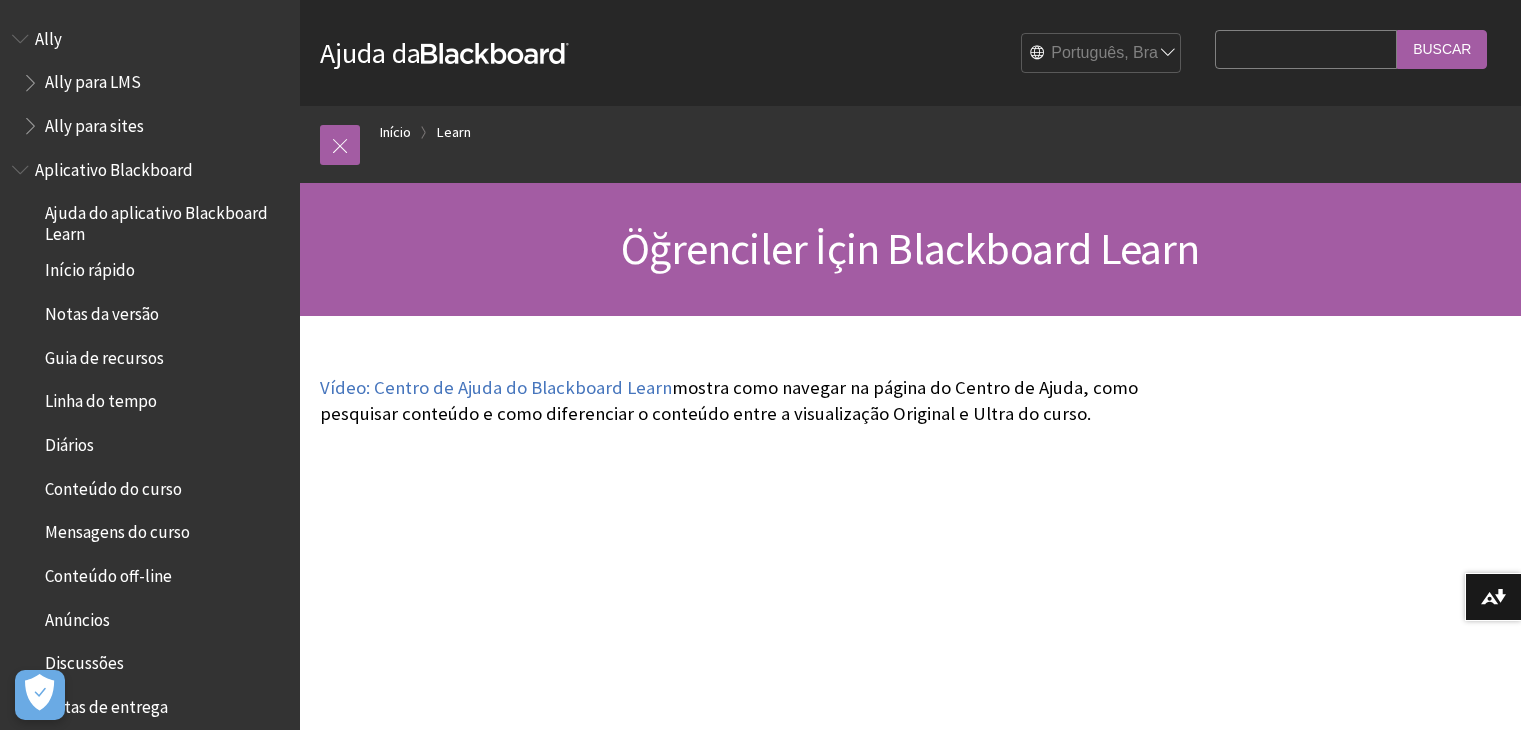 scroll, scrollTop: 0, scrollLeft: 0, axis: both 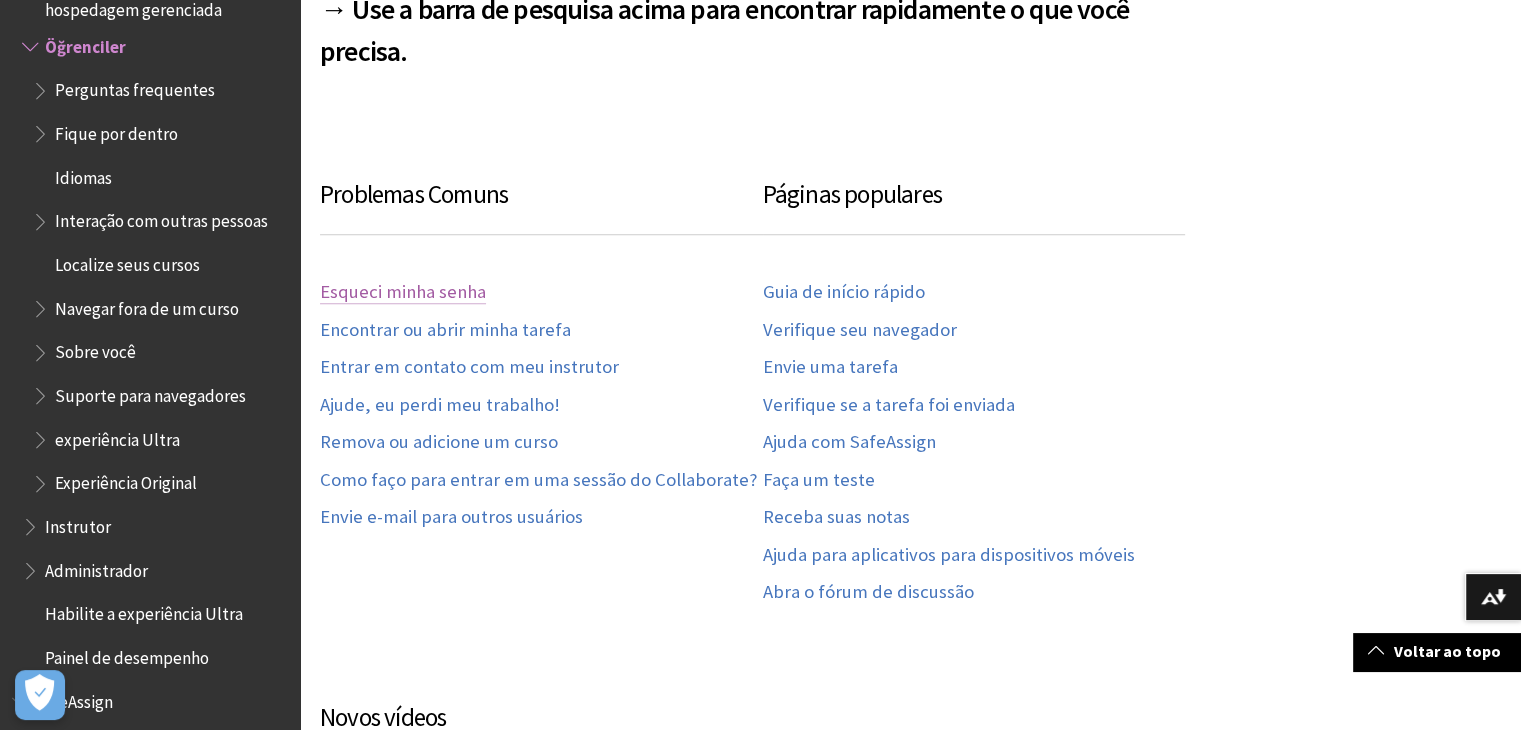 click on "Esqueci minha senha" at bounding box center [403, 292] 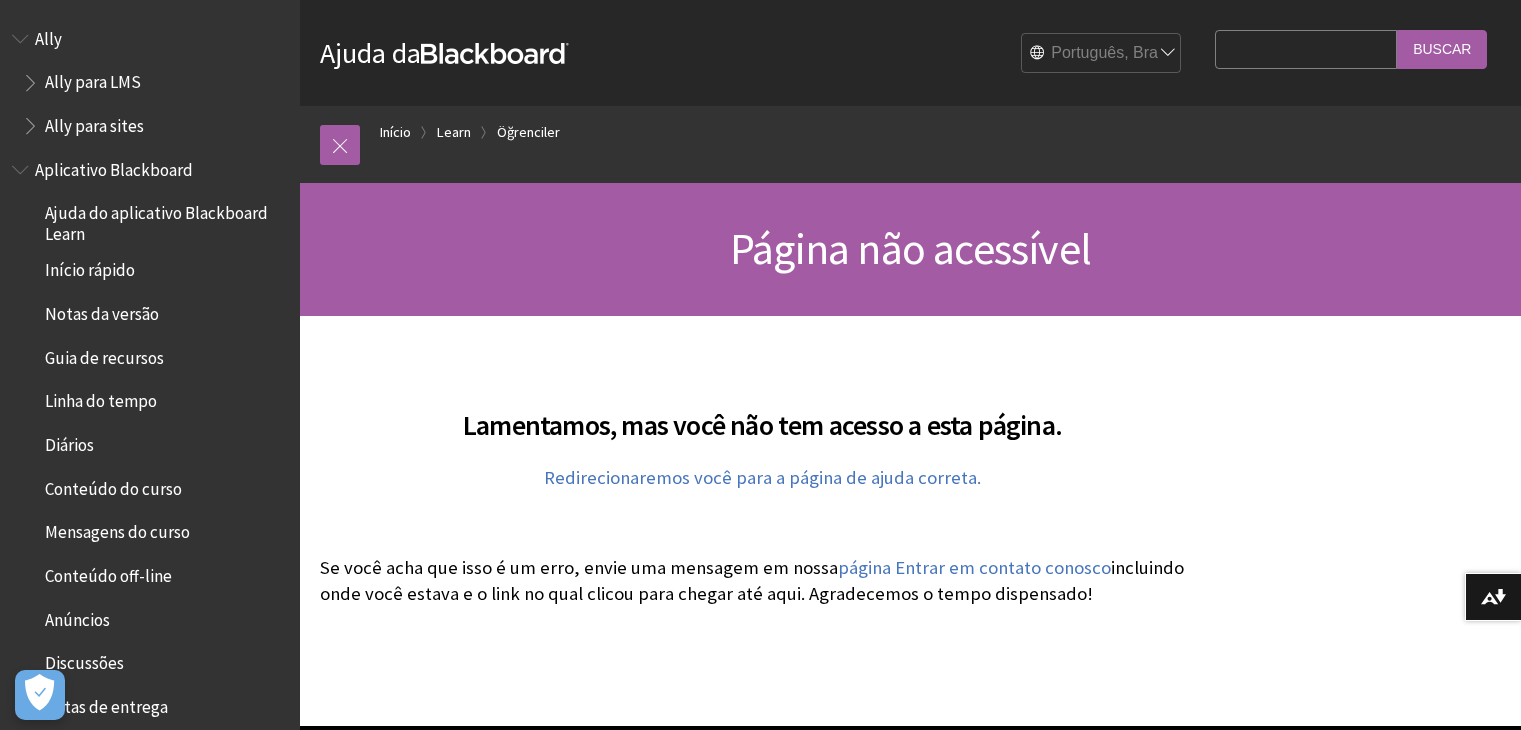 scroll, scrollTop: 0, scrollLeft: 0, axis: both 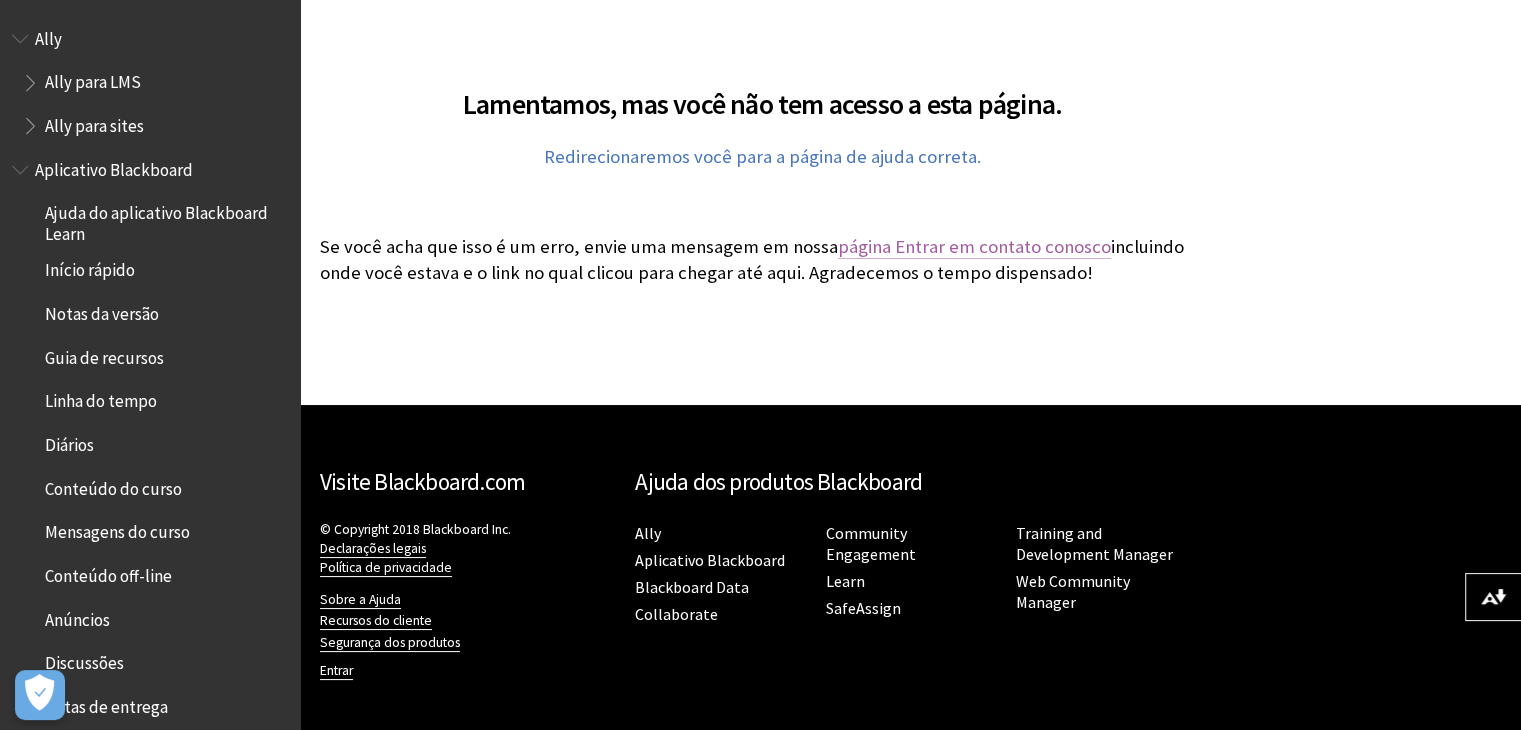 click on "página Entrar em contato conosco" at bounding box center (974, 247) 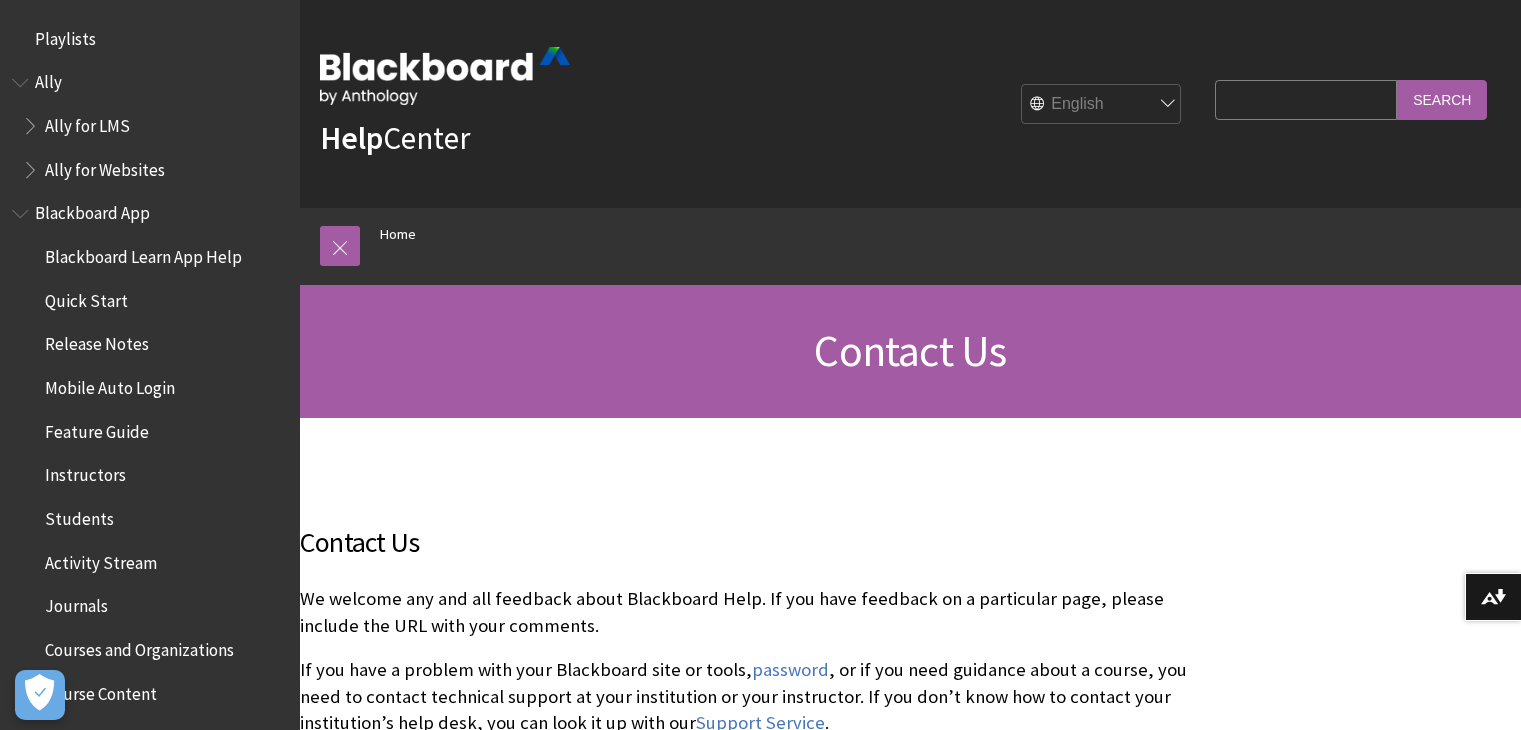 scroll, scrollTop: 0, scrollLeft: 0, axis: both 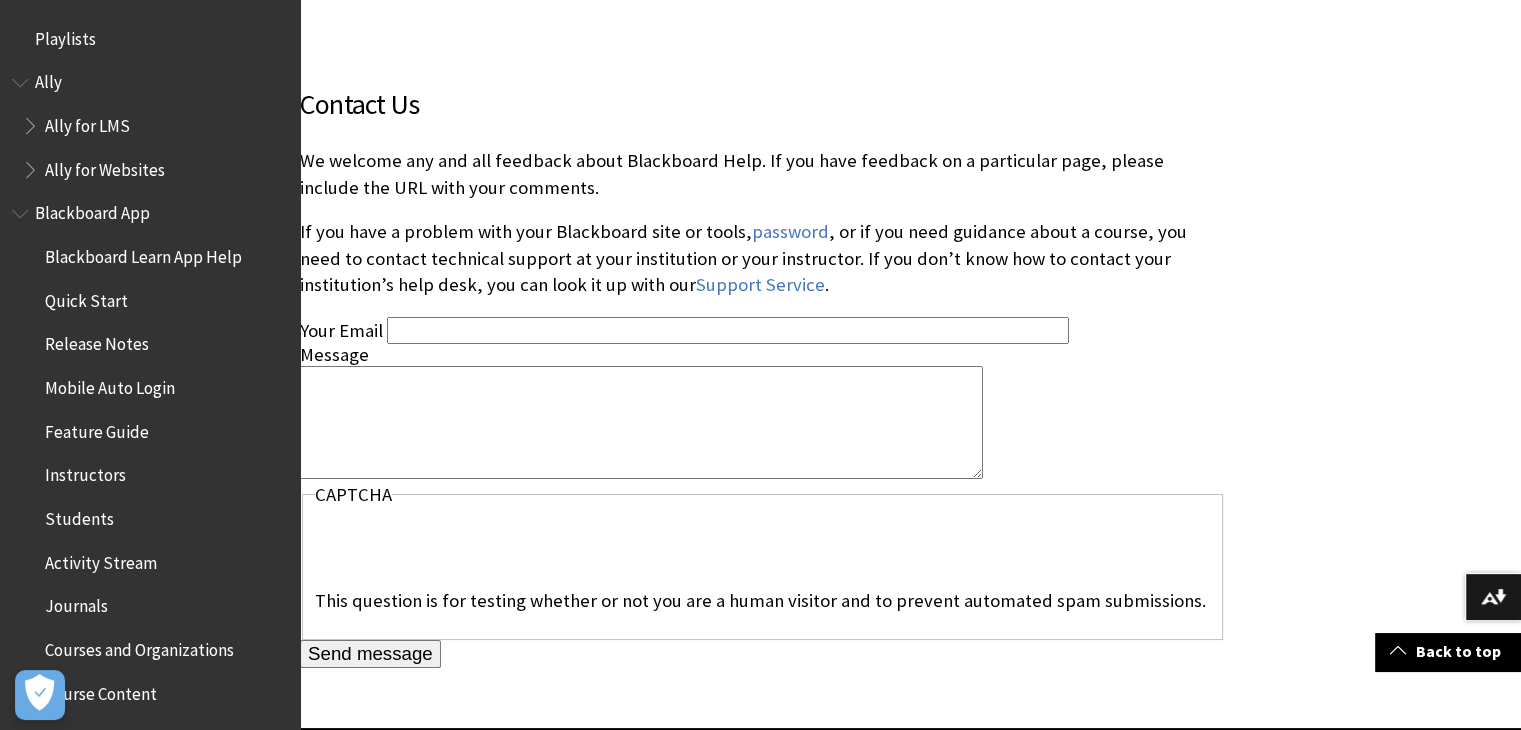 click on "Contact Us We welcome any and all feedback about Blackboard Help. If you have feedback on a particular page, please include the URL with your comments. If you have a problem with your Blackboard site or tools,  password , or if you need guidance about a course, you need to contact technical support at your institution or your instructor. If you don’t know how to contact your institution’s help desk, you can look it up with our  Support Service .
Your Email
Message
CAPTCHA
This question is for testing whether or not you are a human visitor and to prevent automated spam submissions.
Send message
Leave this field blank" at bounding box center [762, 375] 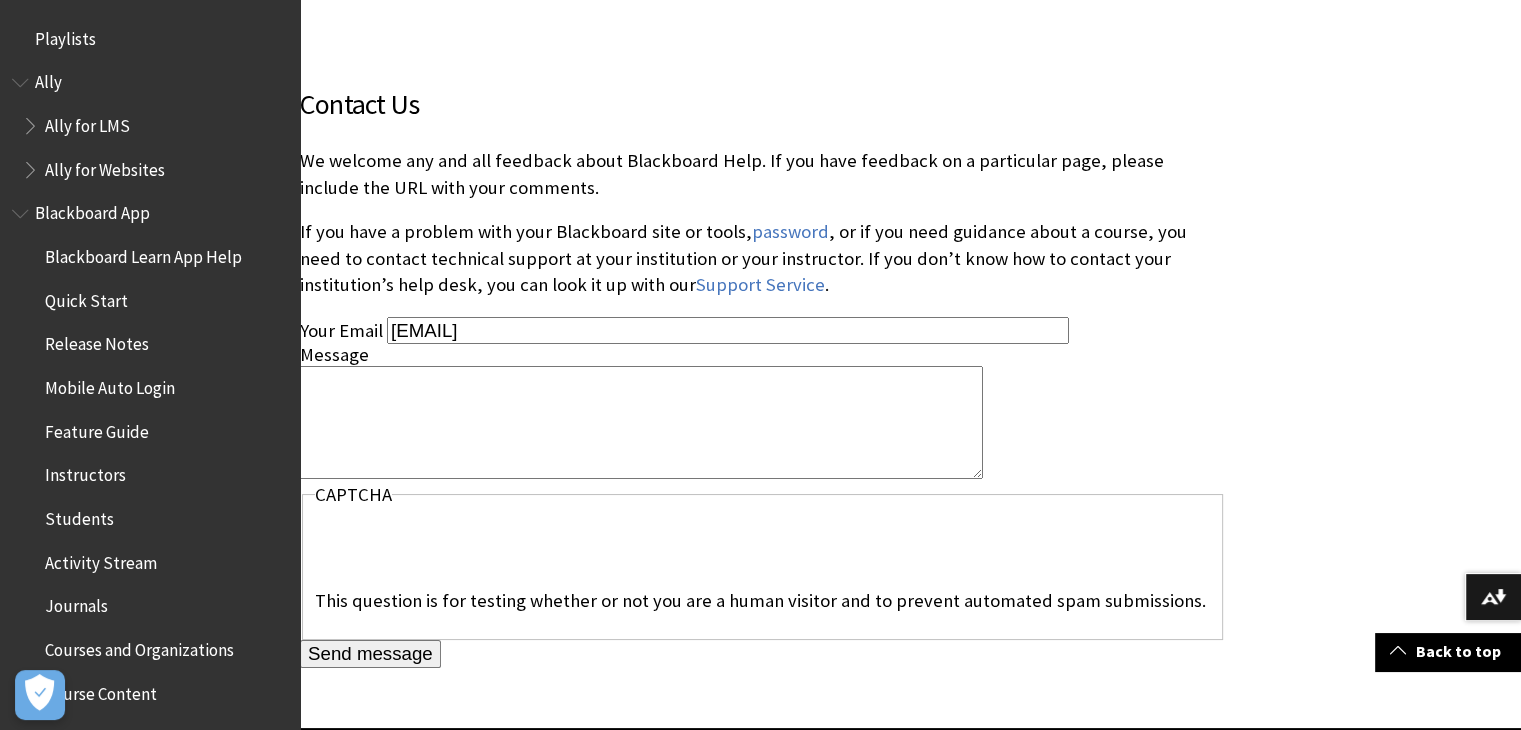 type on "nascimentoaguiar100514@gmail.com" 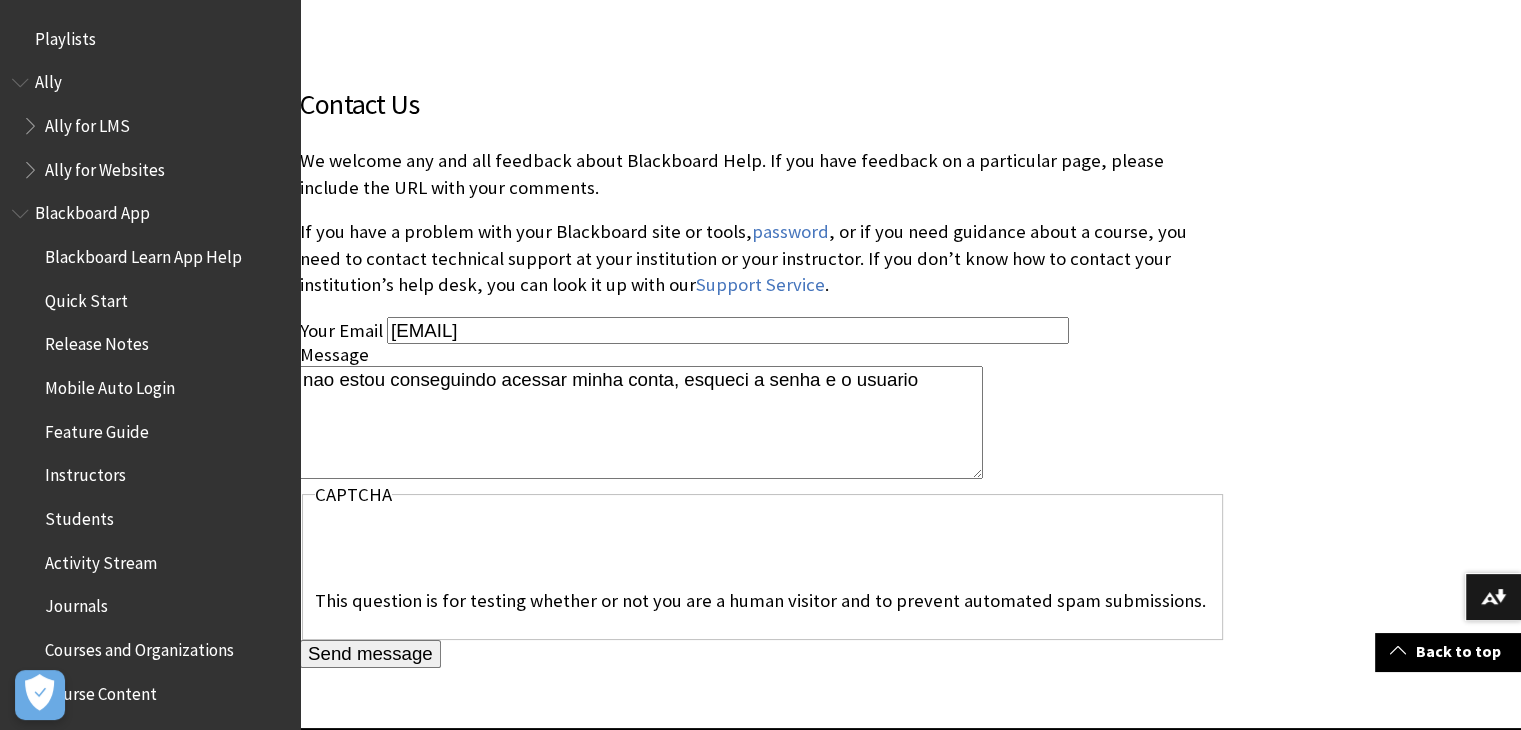 type on "nao estou conseguindo acessar minha conta, esqueci a senha e o usuario" 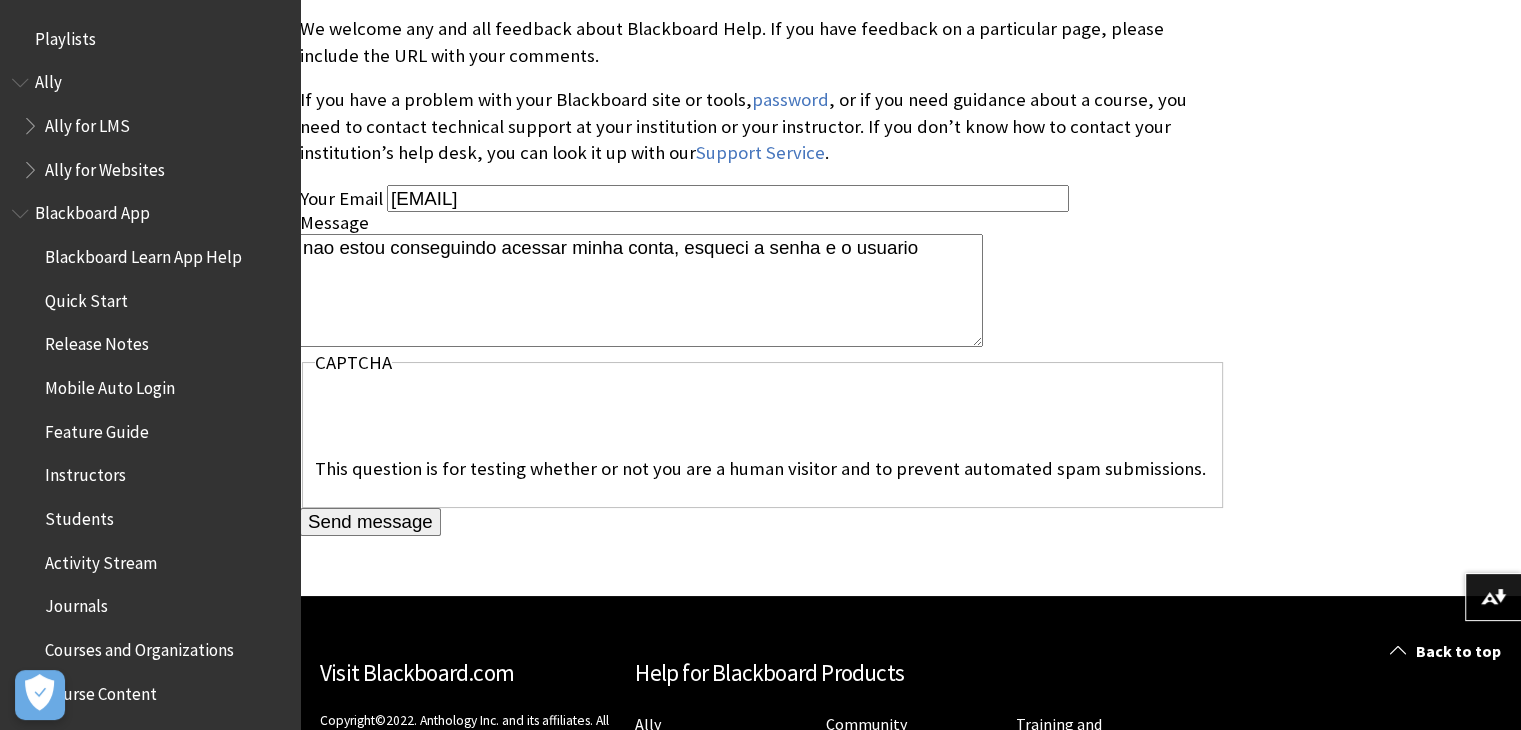 scroll, scrollTop: 604, scrollLeft: 0, axis: vertical 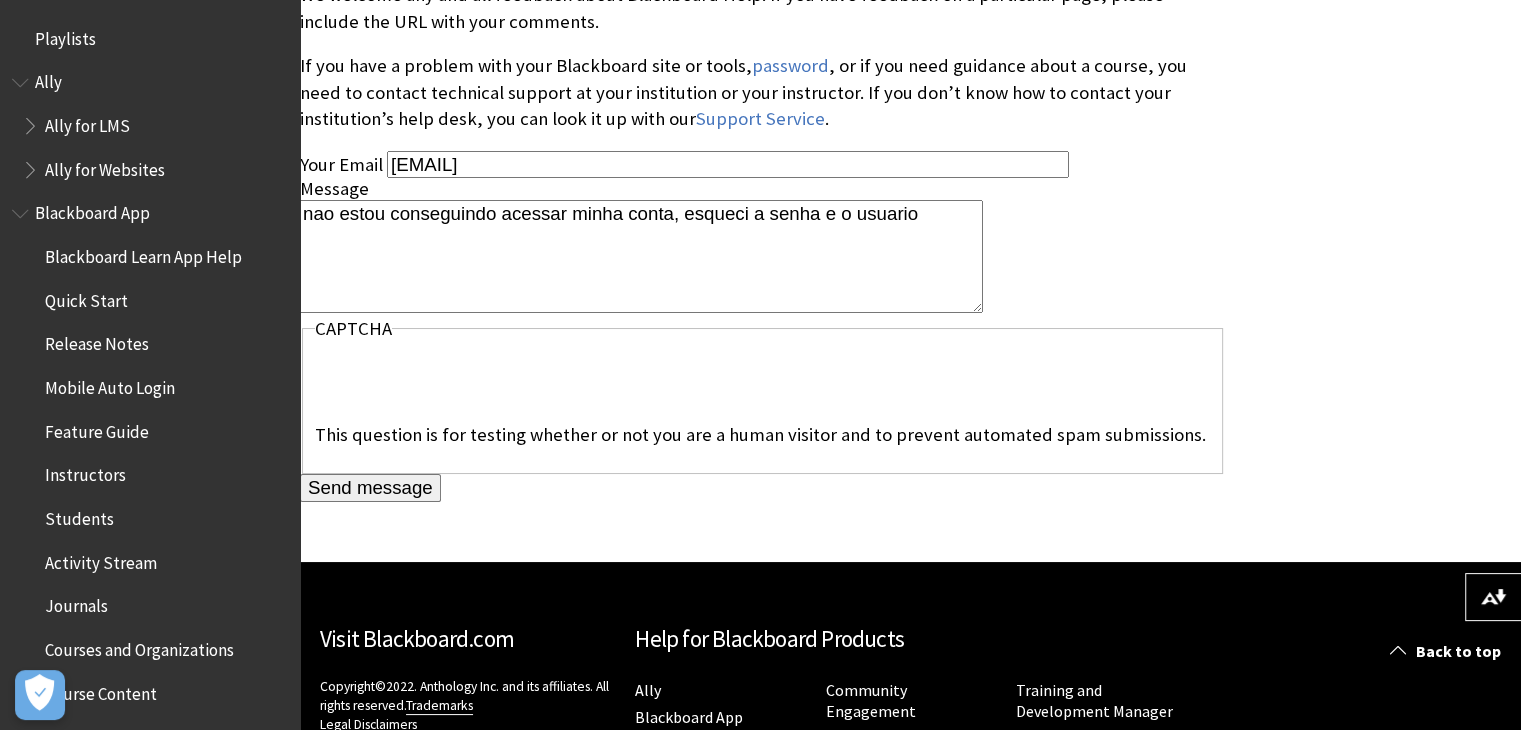 click on "Send message" at bounding box center [370, 488] 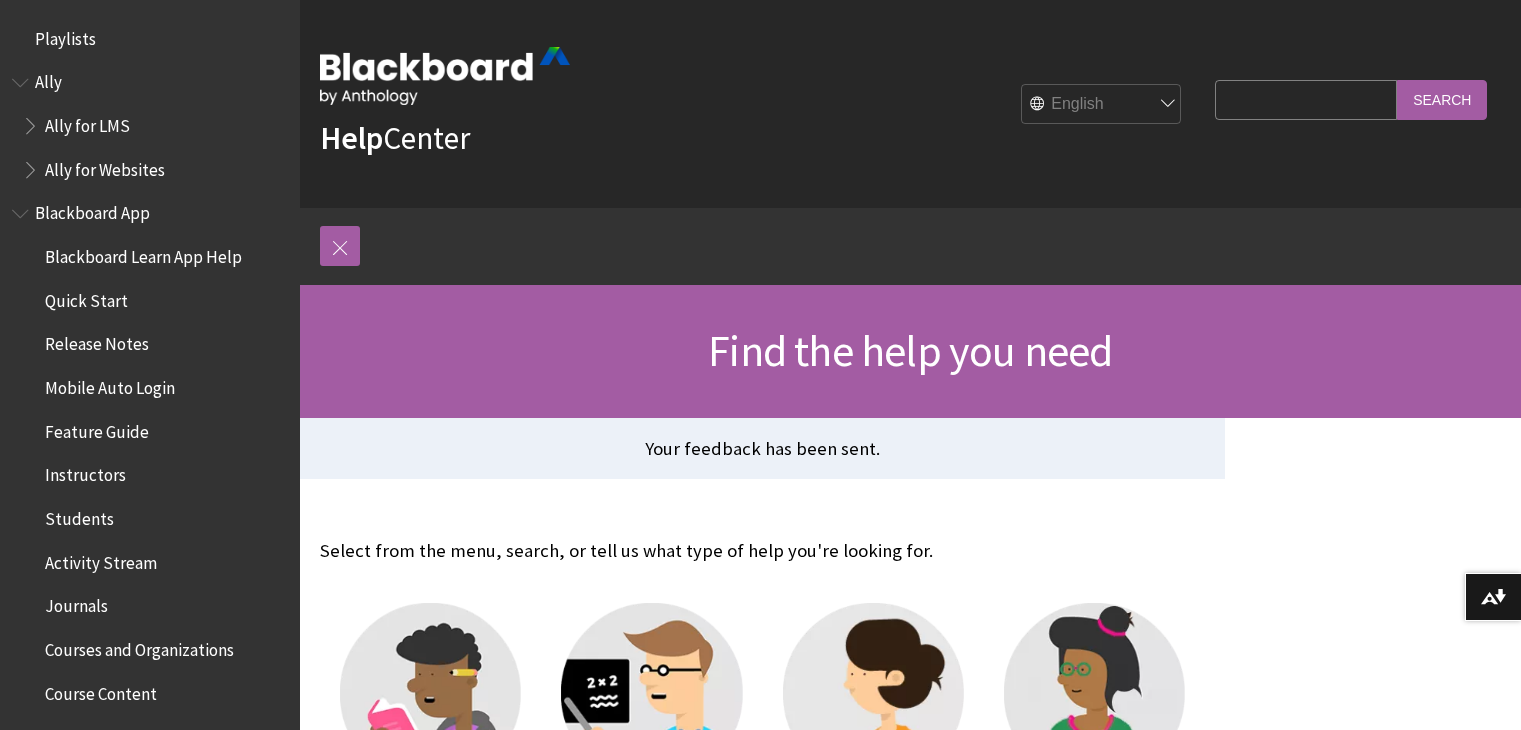 scroll, scrollTop: 0, scrollLeft: 0, axis: both 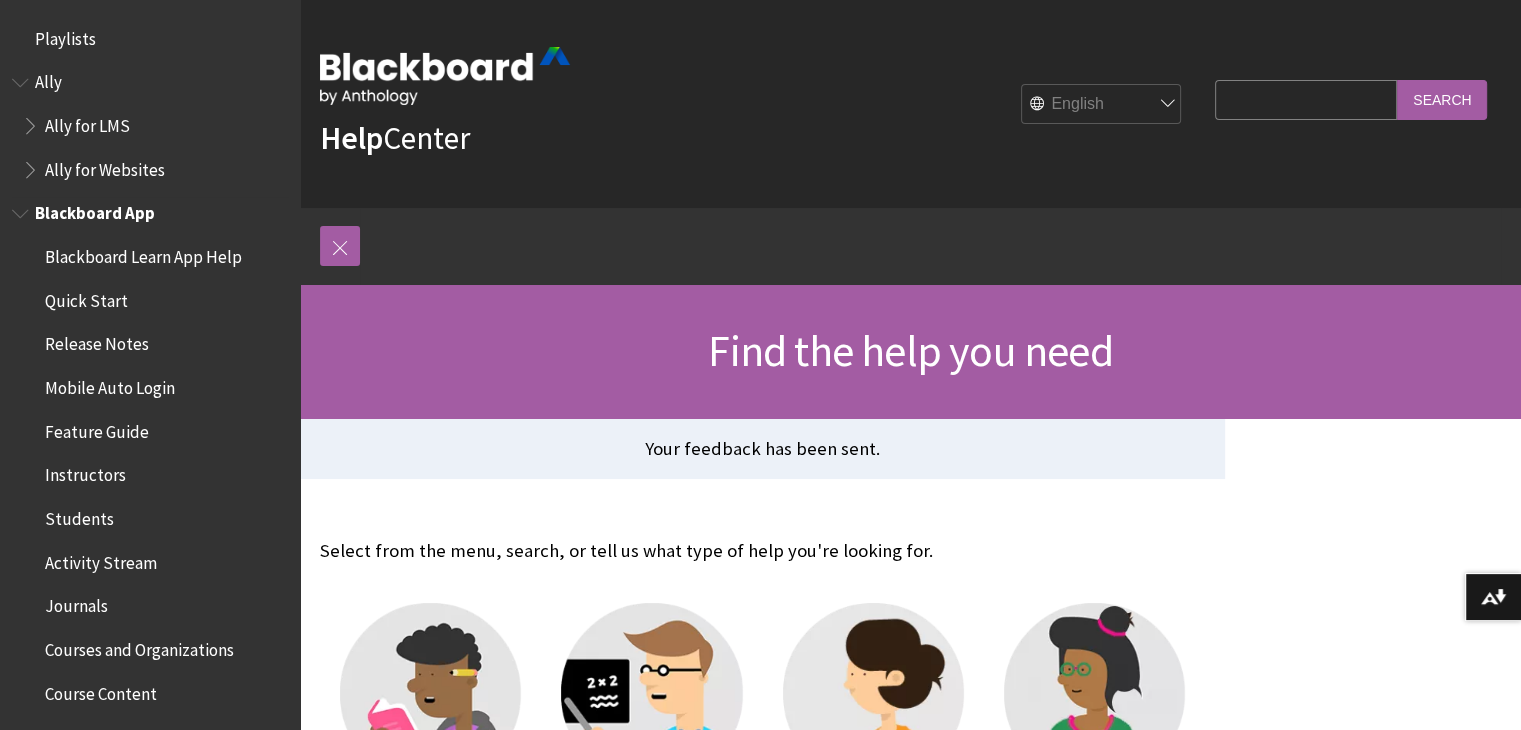 click on "Blackboard App" at bounding box center (95, 210) 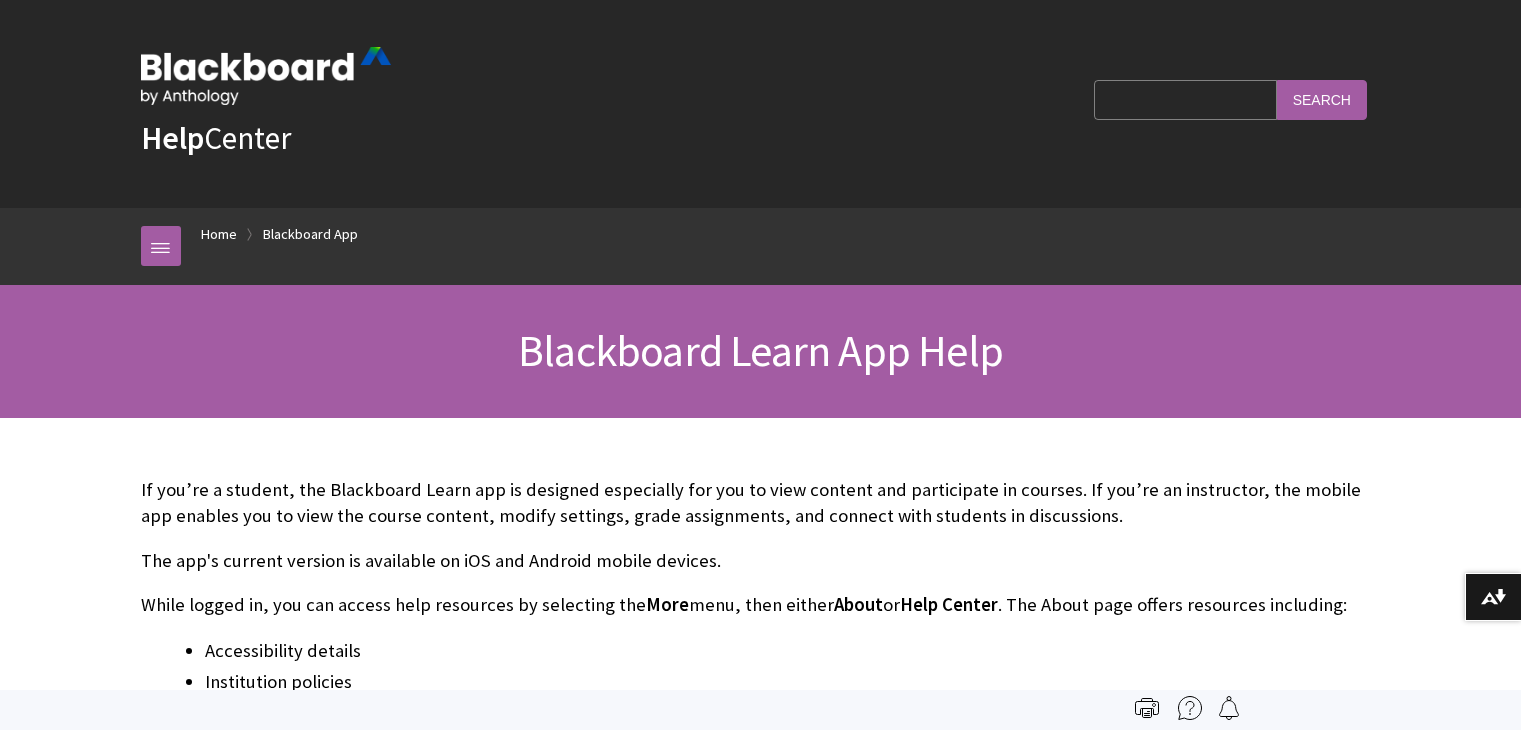 scroll, scrollTop: 0, scrollLeft: 0, axis: both 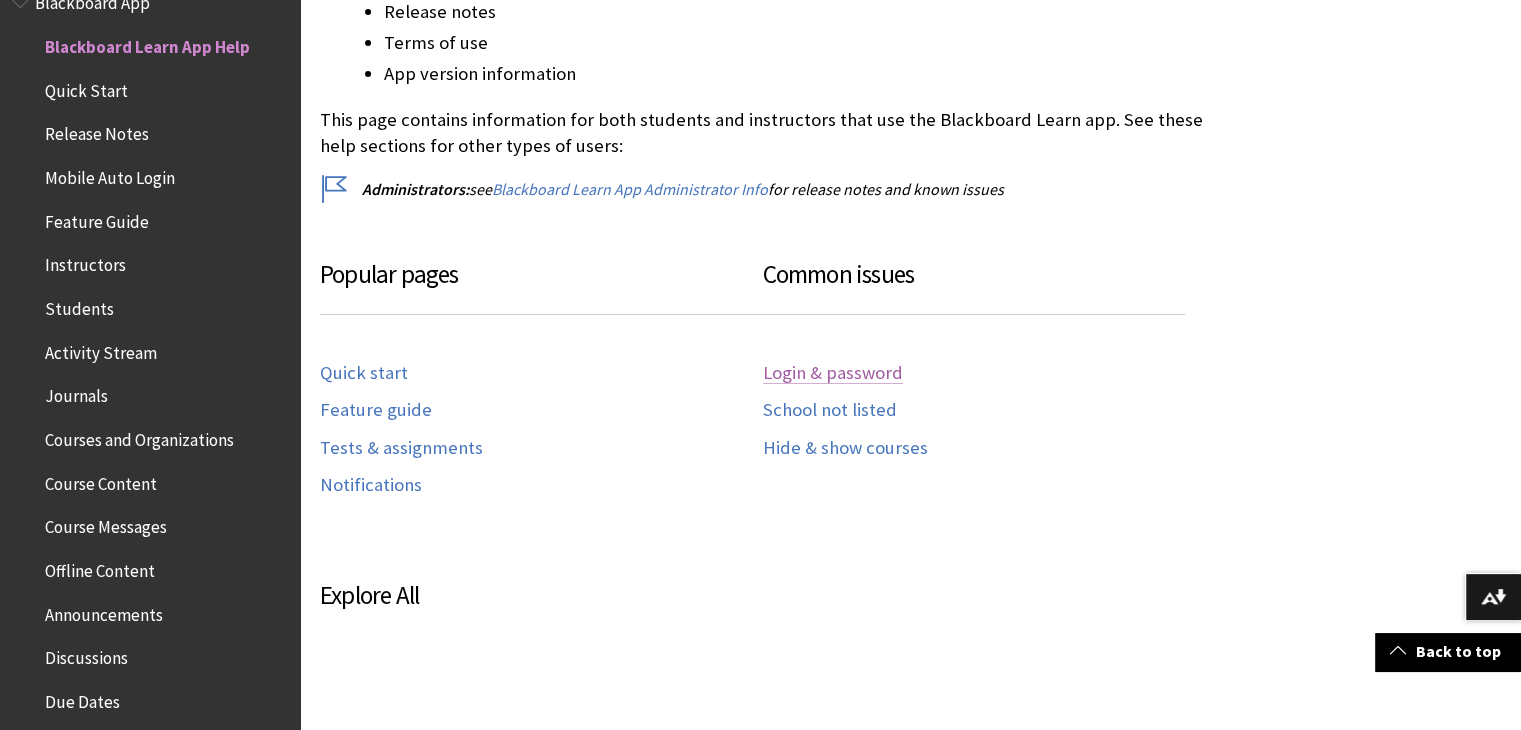 click on "Login & password" at bounding box center (833, 373) 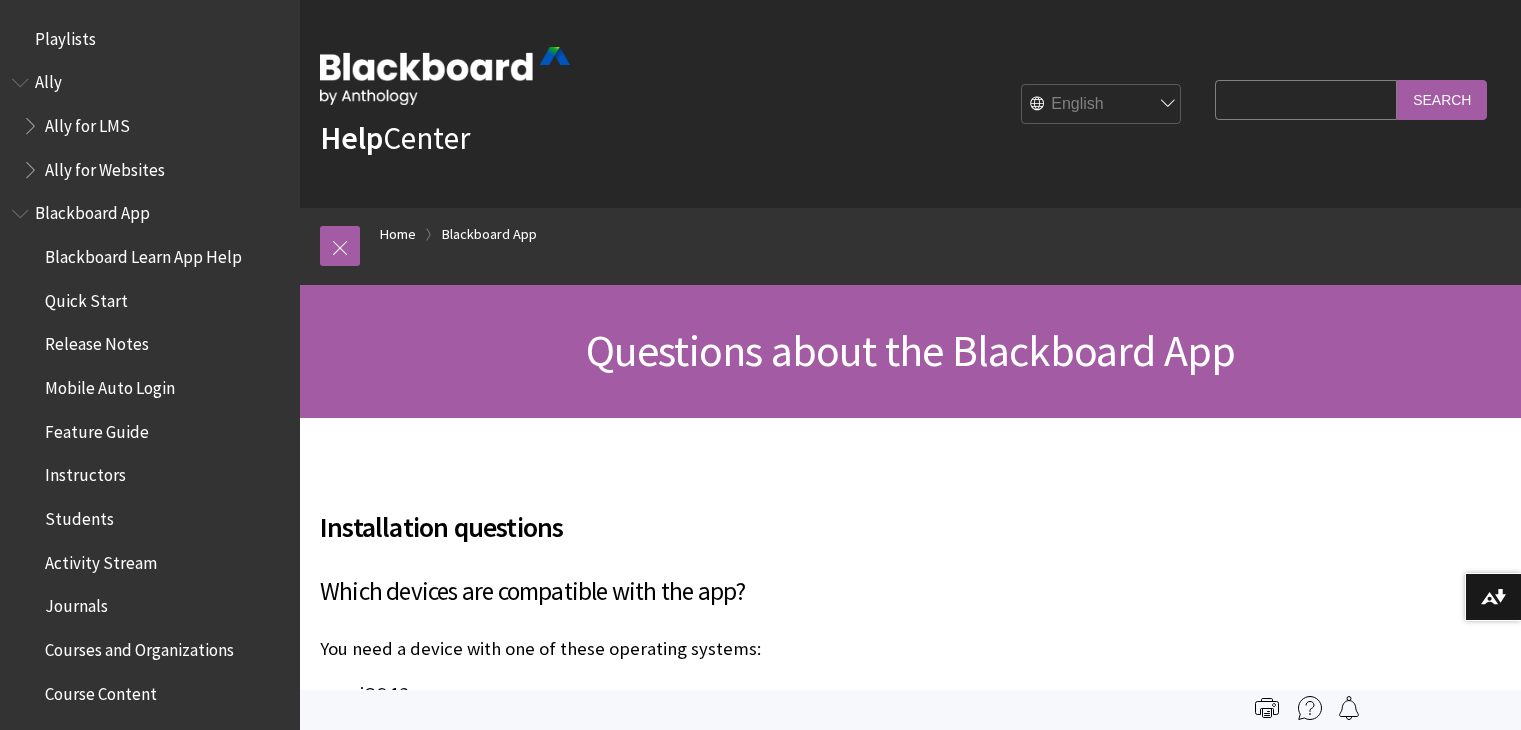 scroll, scrollTop: 1148, scrollLeft: 0, axis: vertical 